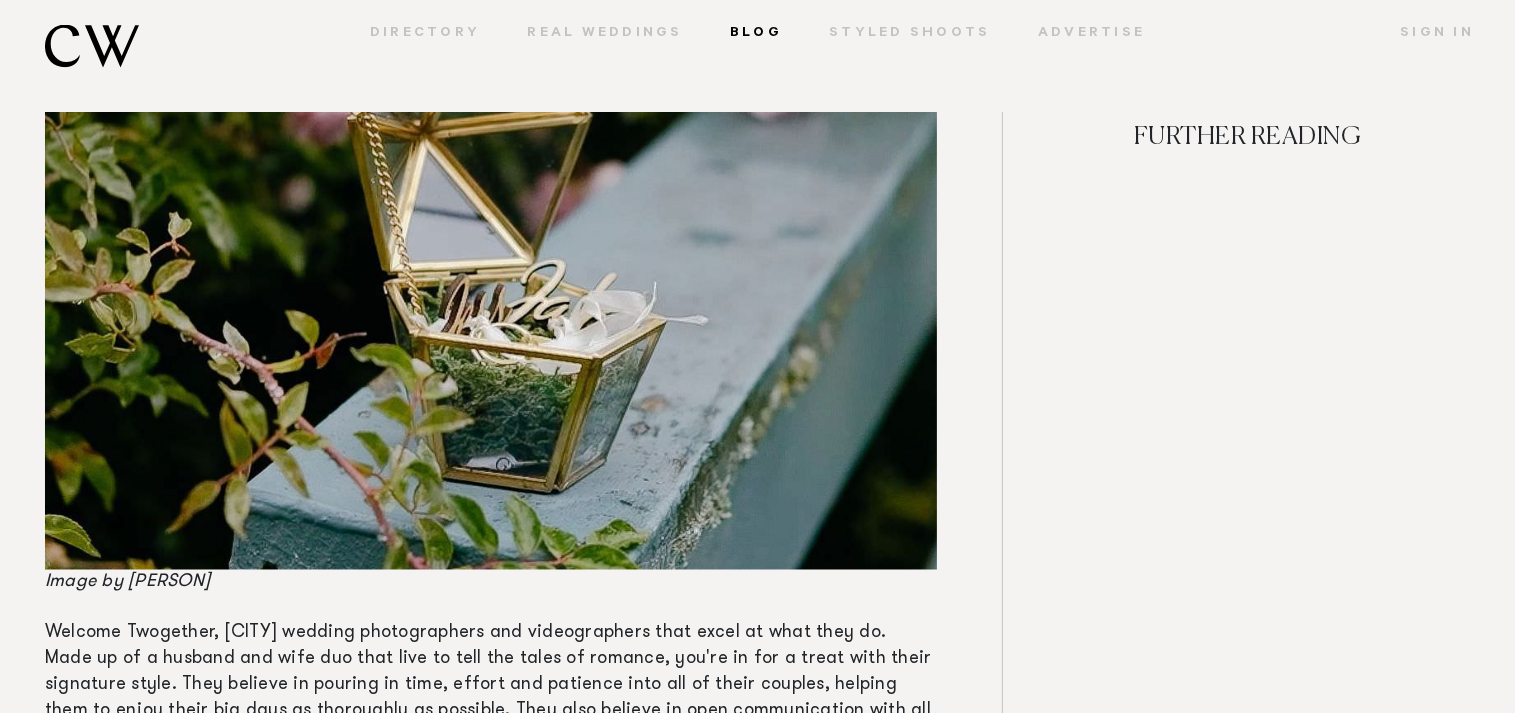 scroll, scrollTop: 18480, scrollLeft: 0, axis: vertical 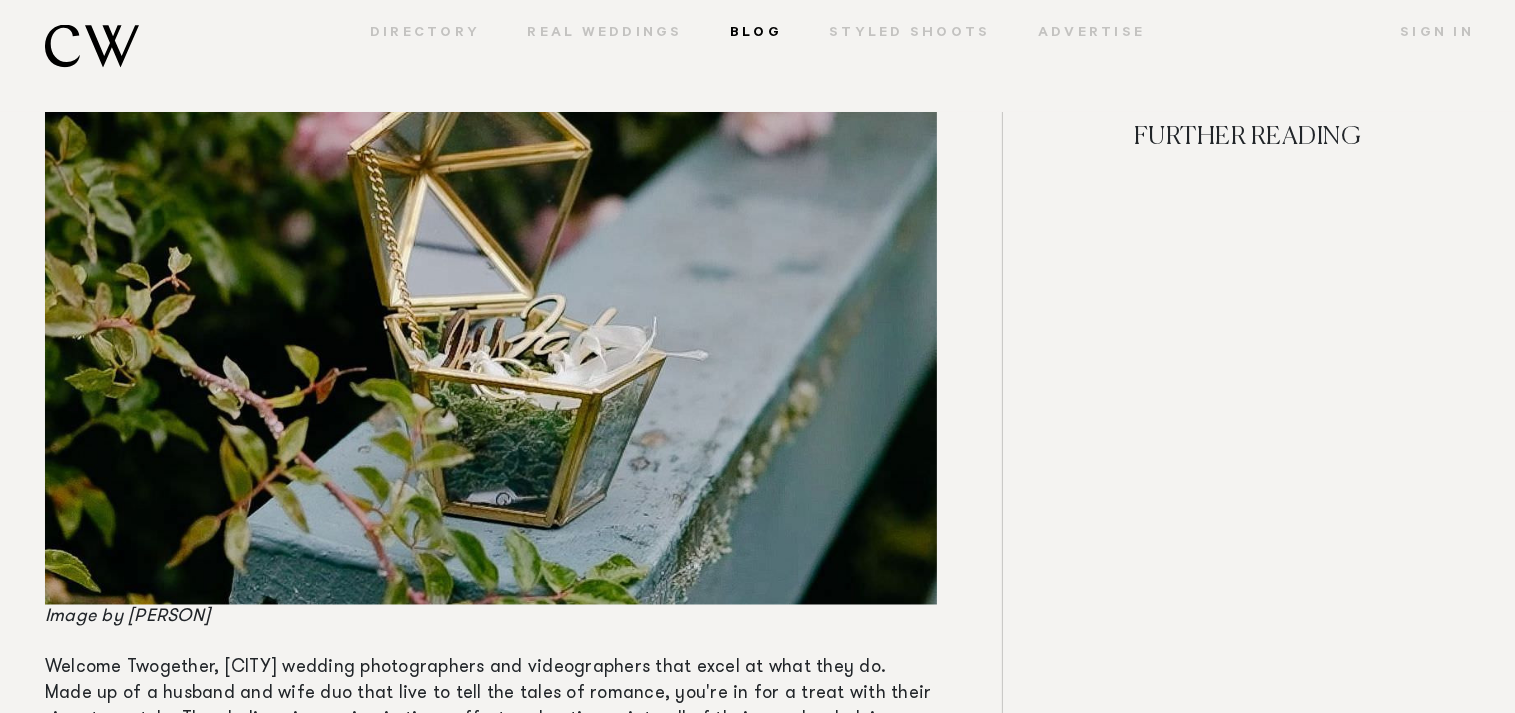 drag, startPoint x: 215, startPoint y: 601, endPoint x: 127, endPoint y: 598, distance: 88.051125 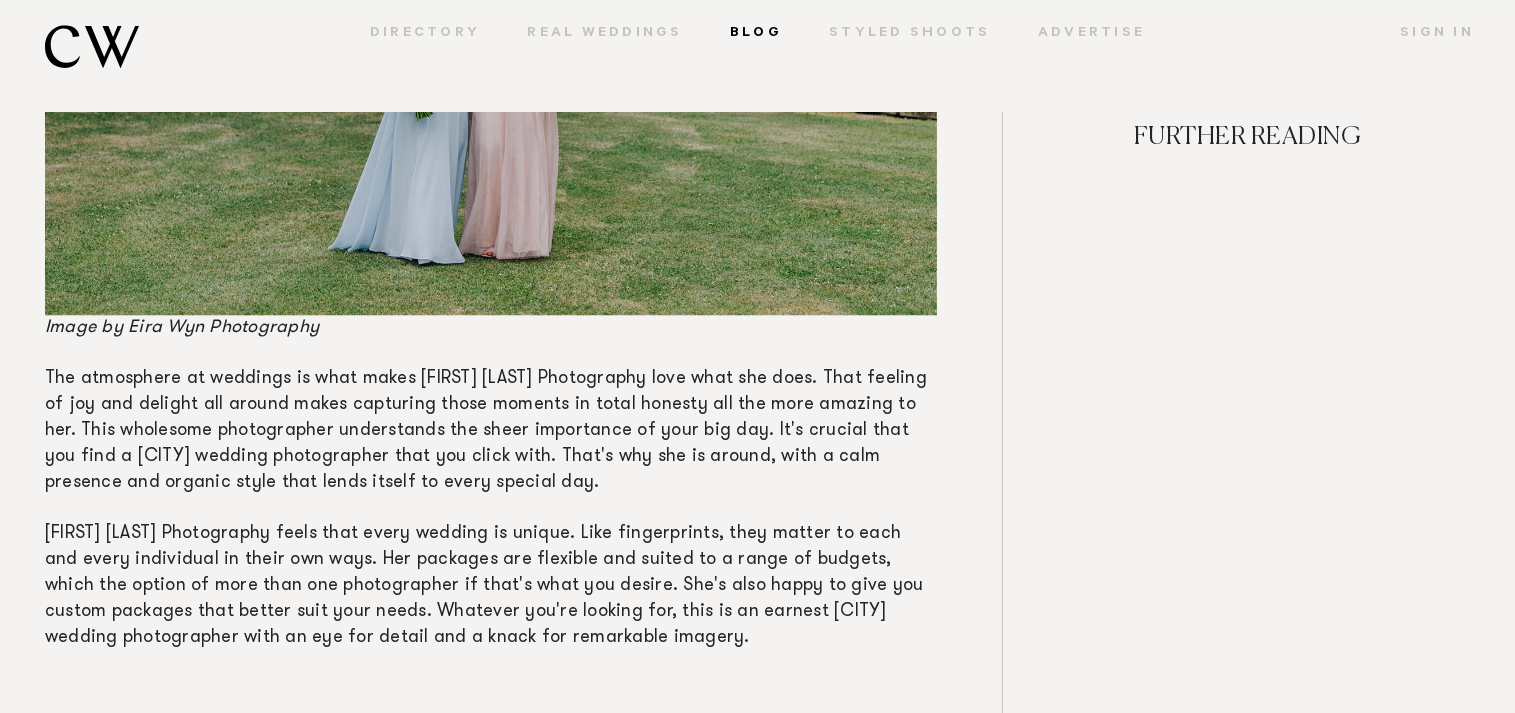 scroll, scrollTop: 28512, scrollLeft: 0, axis: vertical 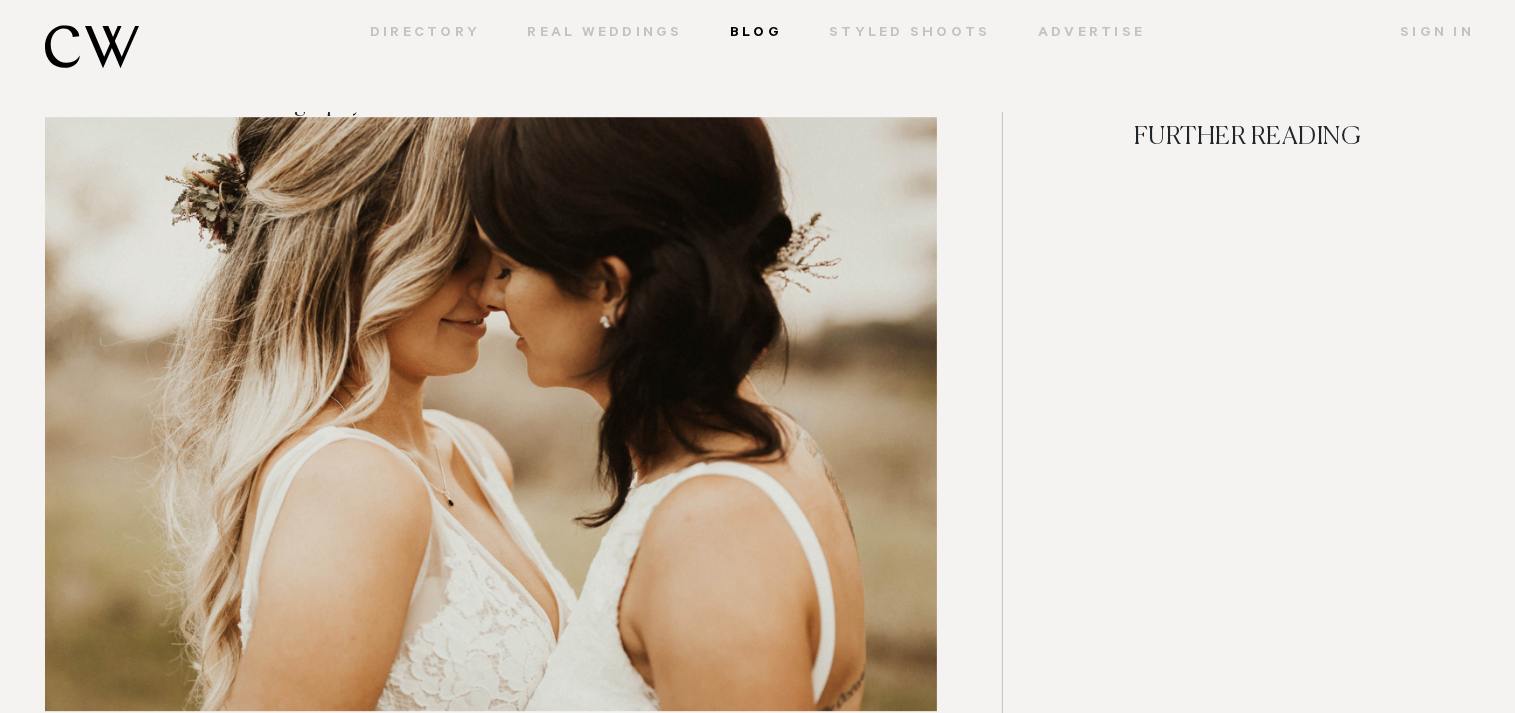 click on "Blog" at bounding box center (755, 34) 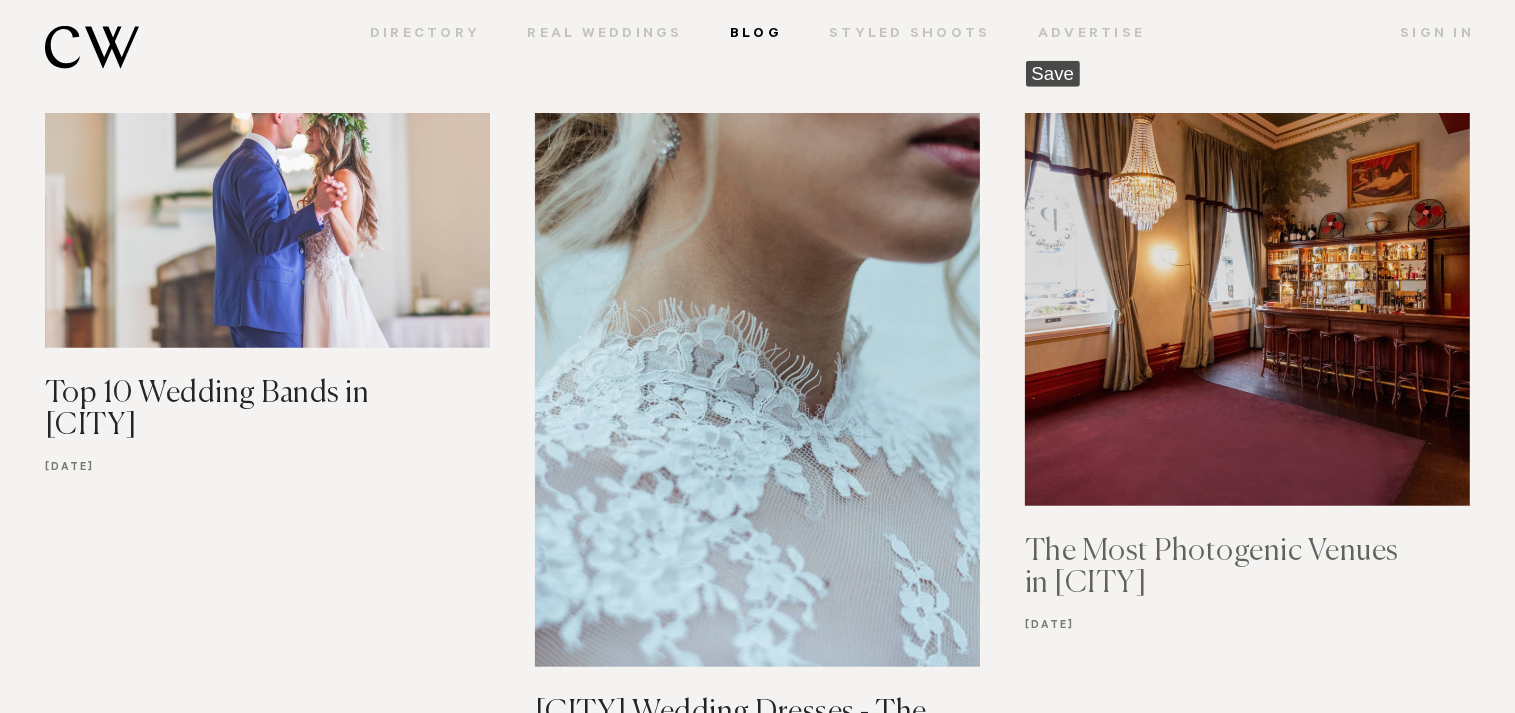 scroll, scrollTop: 1689, scrollLeft: 0, axis: vertical 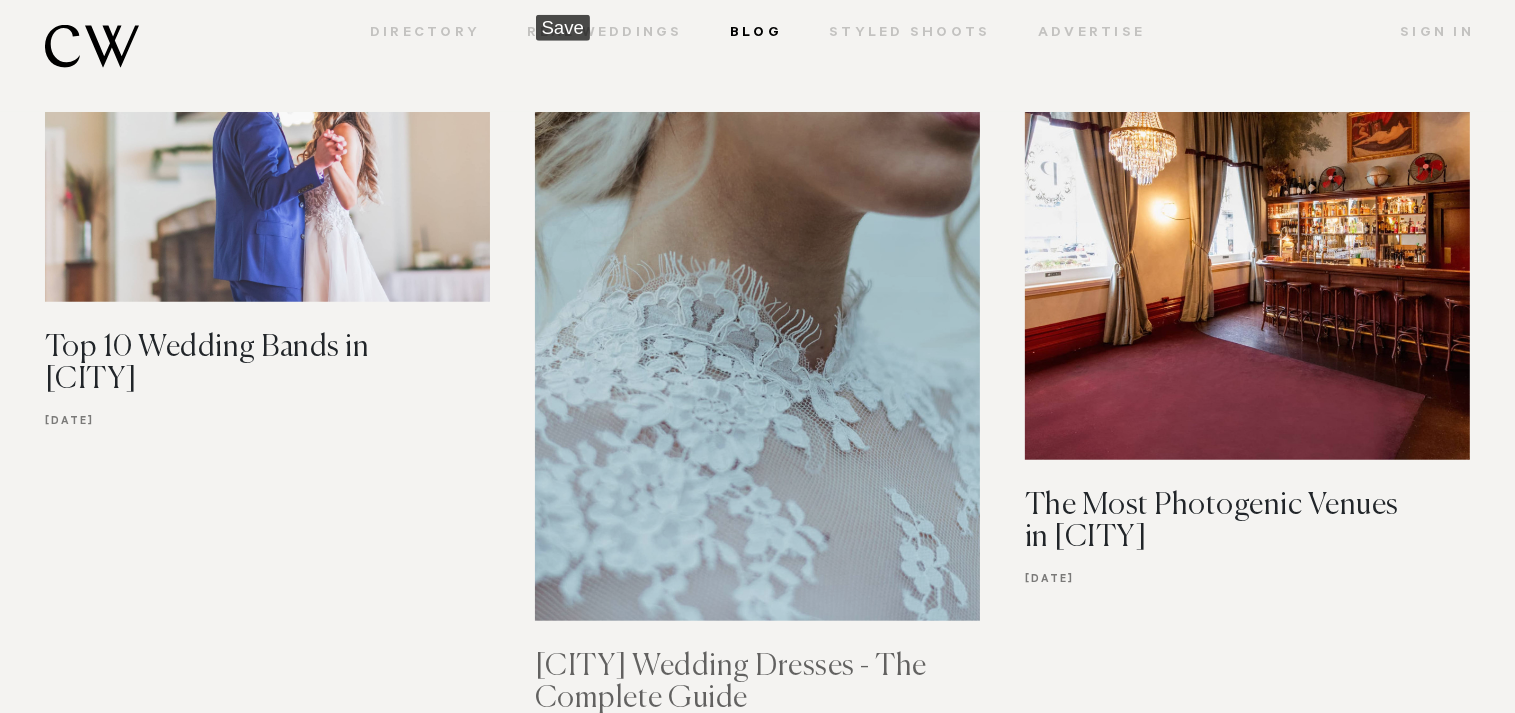 click at bounding box center (757, 318) 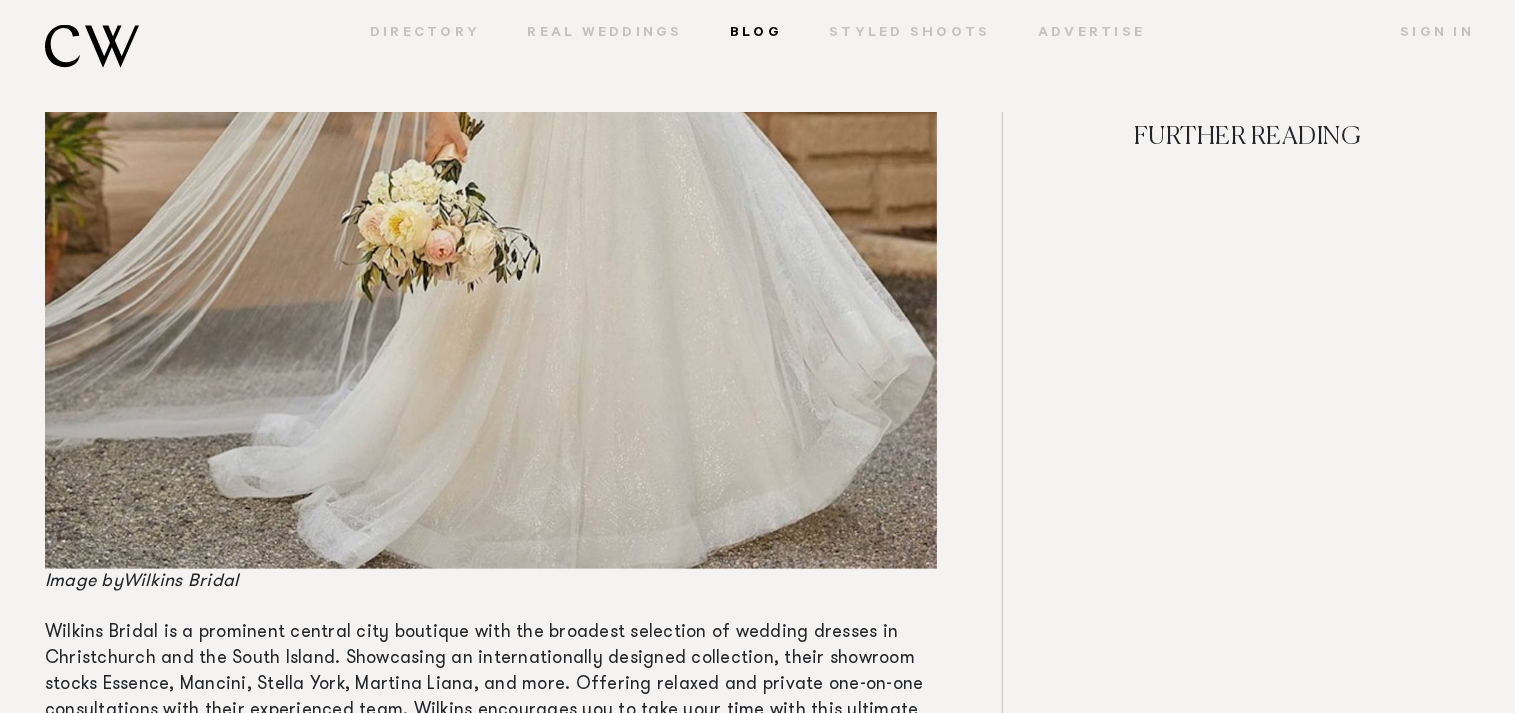 scroll, scrollTop: 10454, scrollLeft: 0, axis: vertical 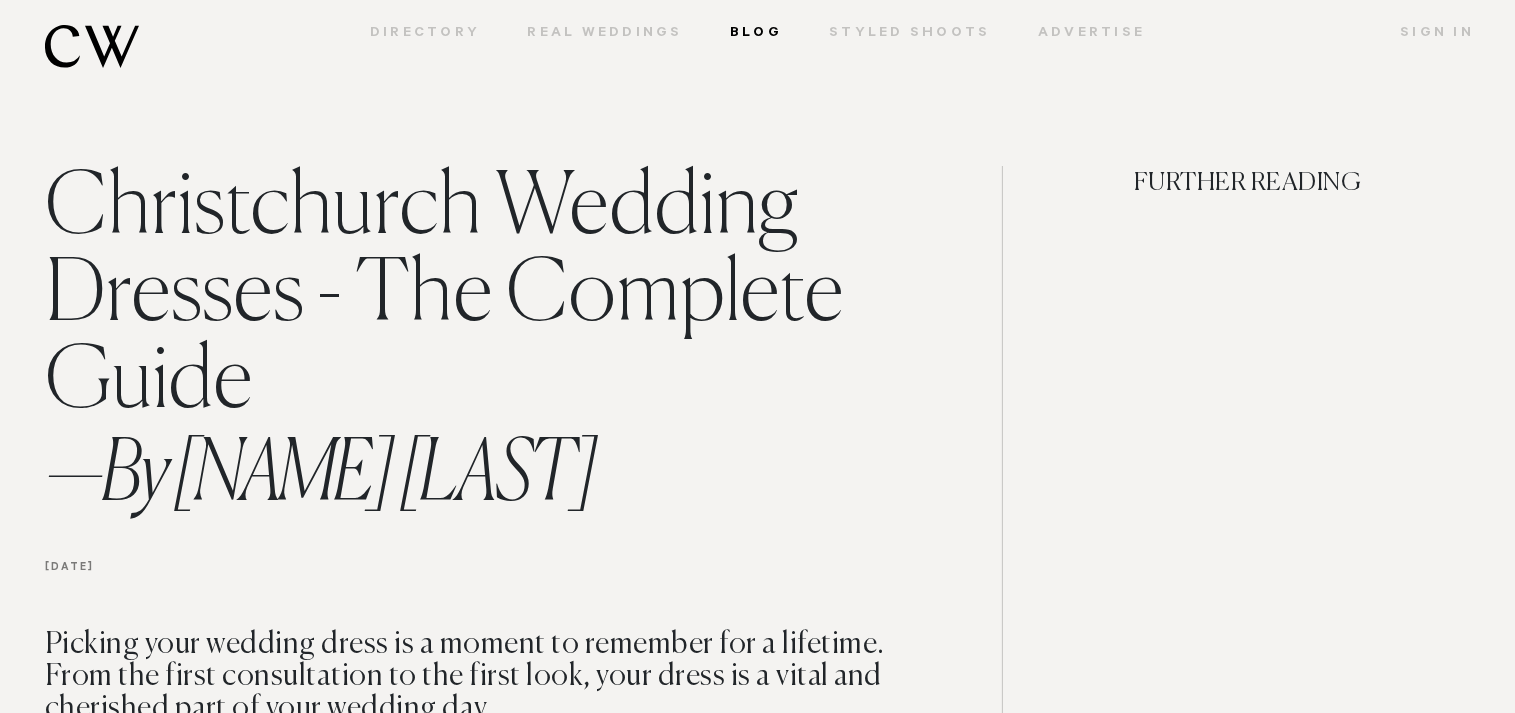 click on "Christchurch Wedding Dresses - The Complete Guide
—   By [NAME] [LAST]" at bounding box center [491, 346] 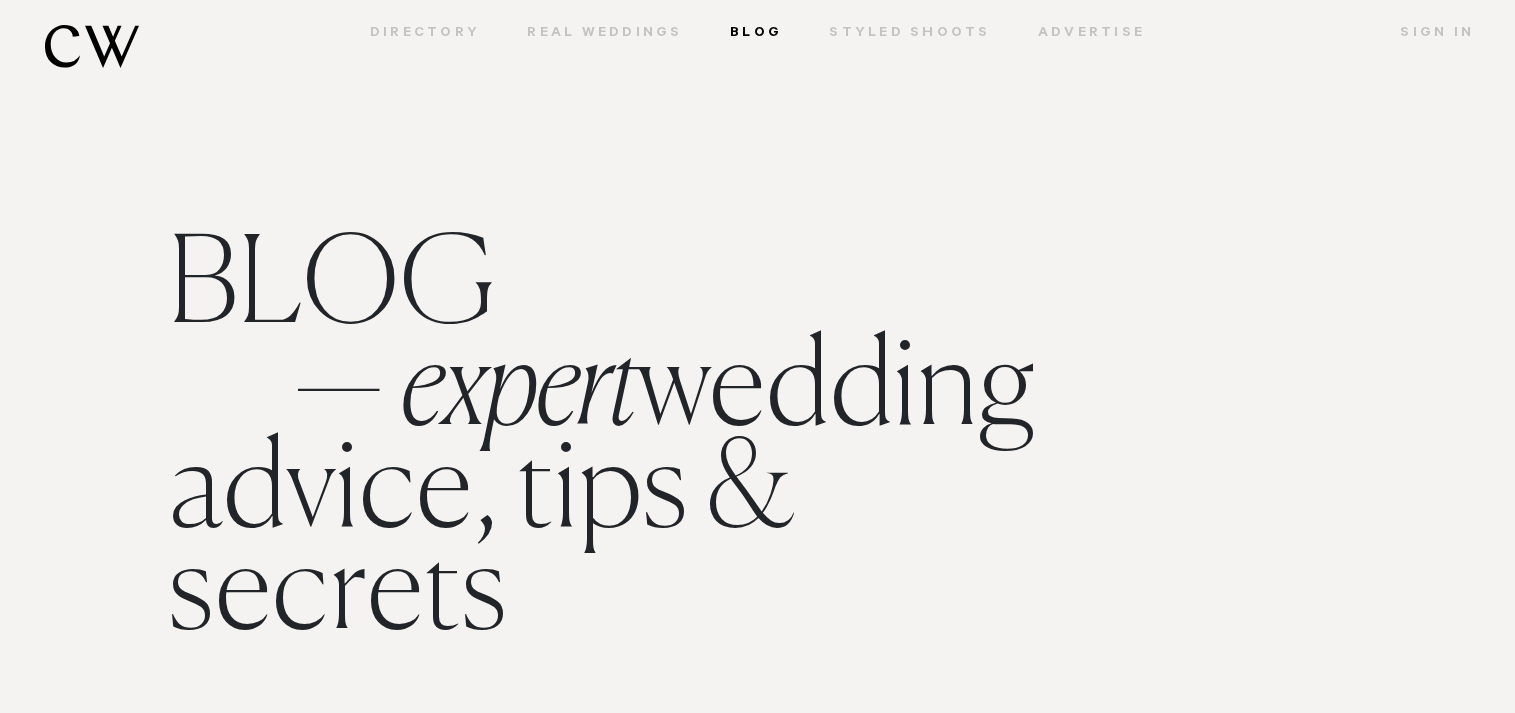 scroll, scrollTop: 1690, scrollLeft: 0, axis: vertical 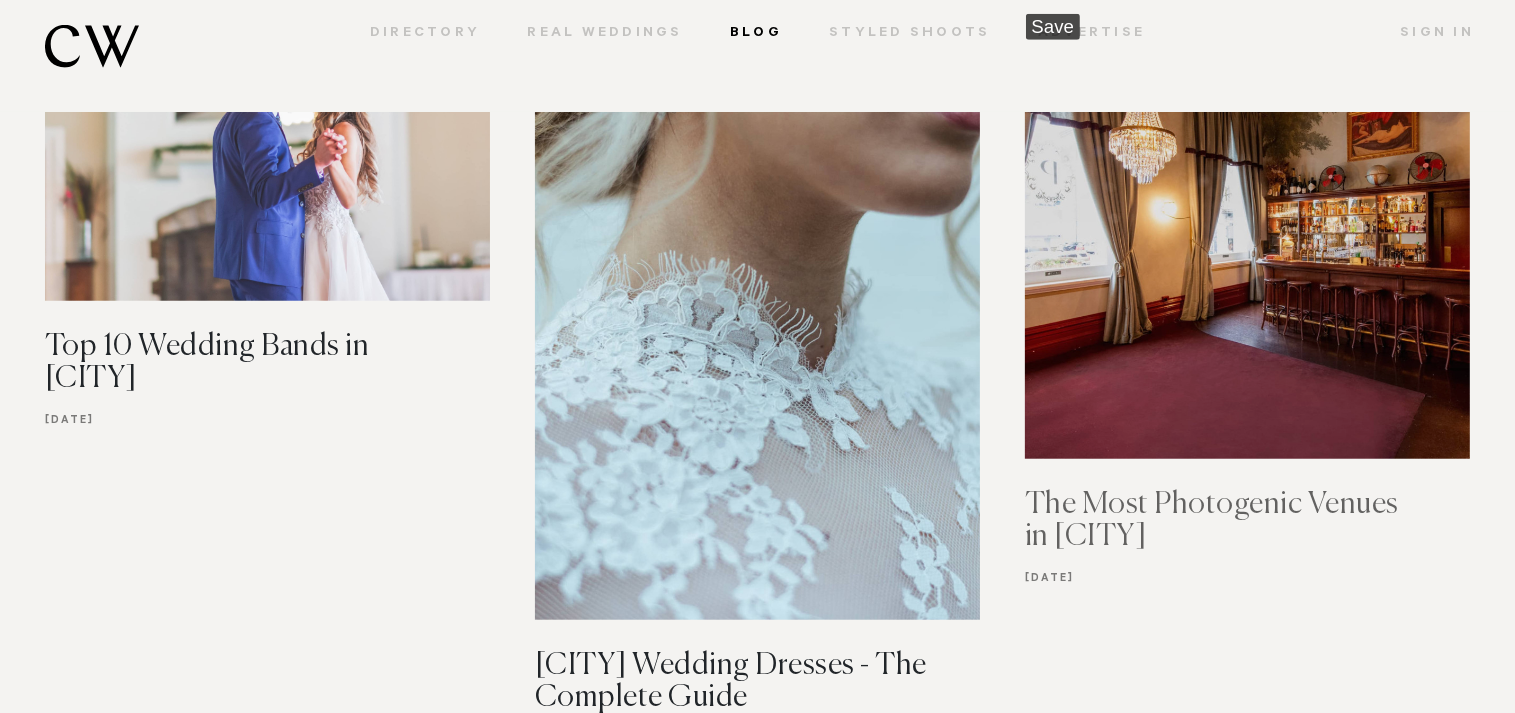 click at bounding box center [1247, 236] 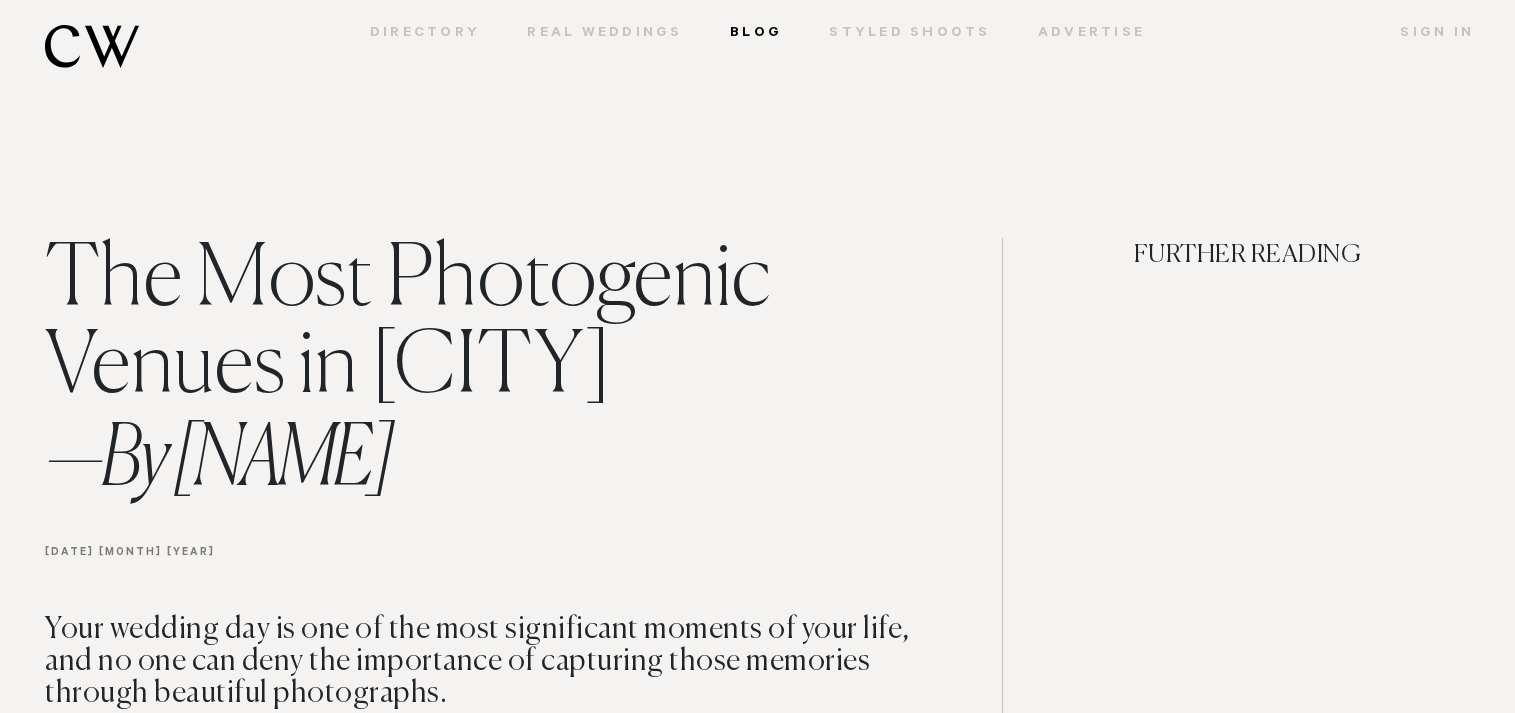 scroll, scrollTop: 0, scrollLeft: 0, axis: both 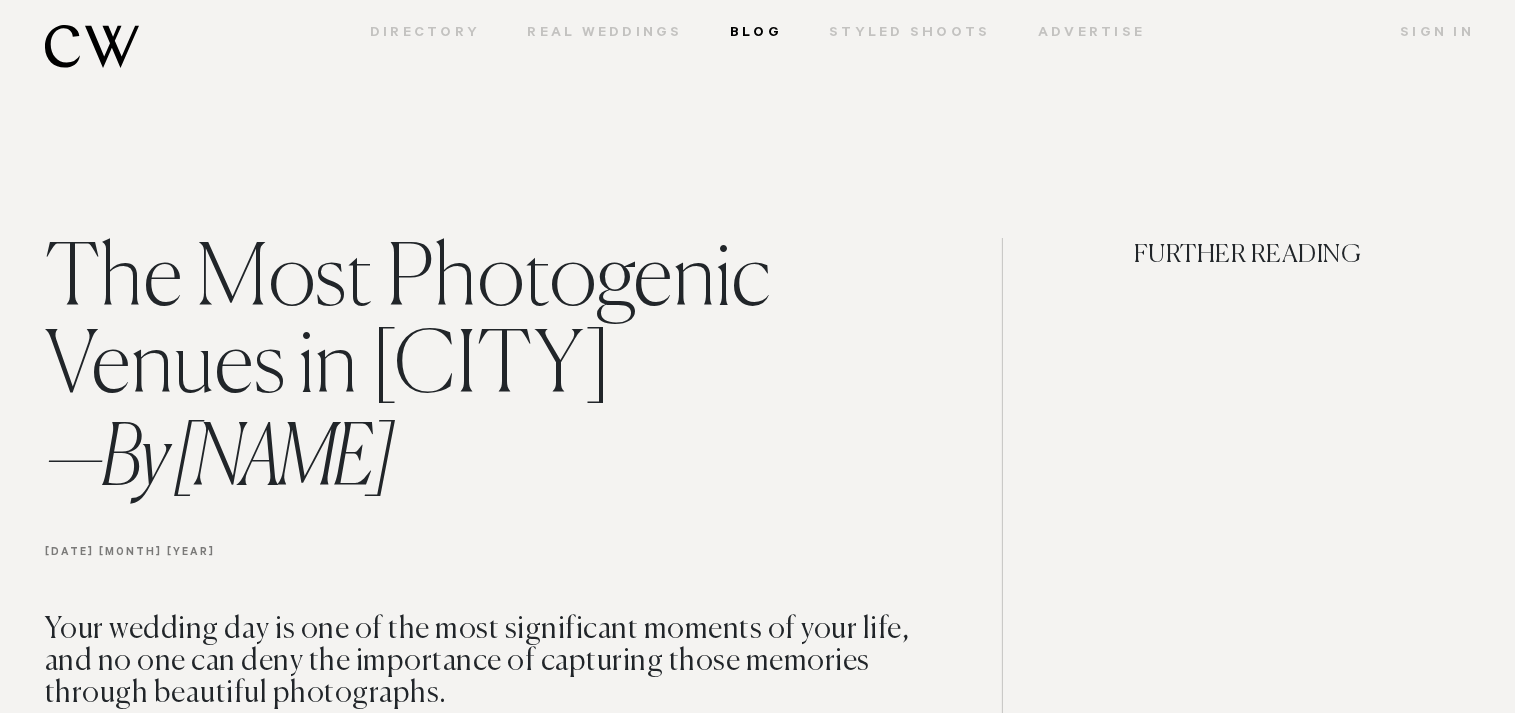 drag, startPoint x: 47, startPoint y: 250, endPoint x: 738, endPoint y: 380, distance: 703.1223 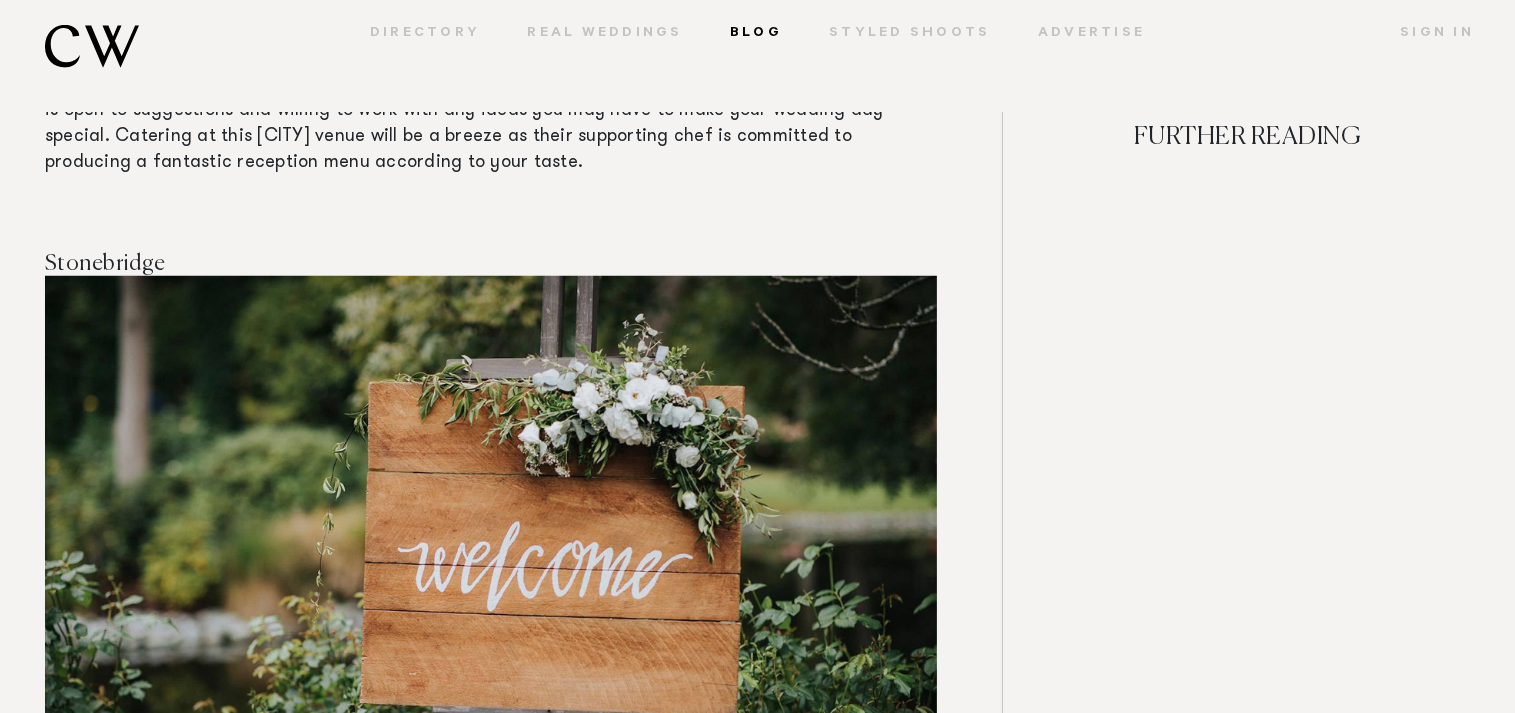 scroll, scrollTop: 9398, scrollLeft: 0, axis: vertical 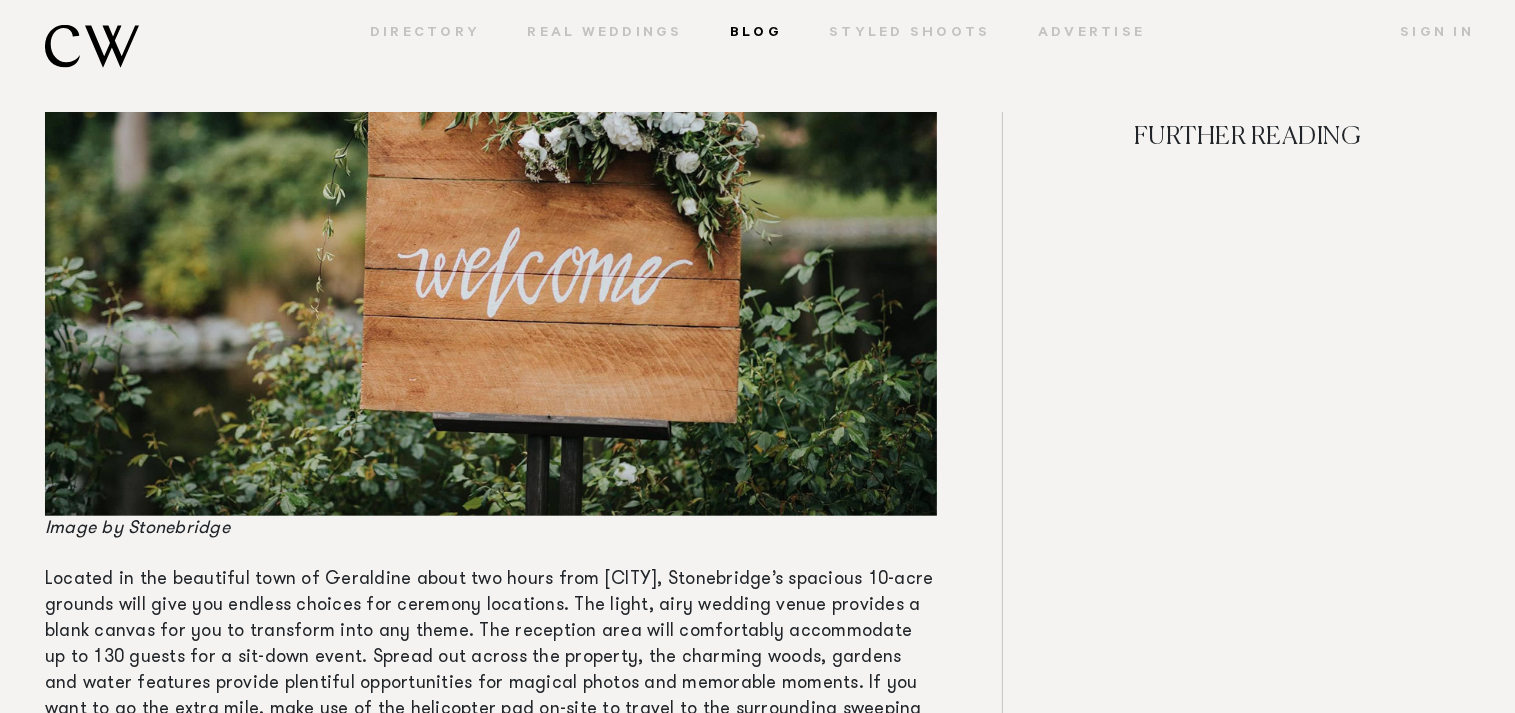 click on "FURTHER READING" at bounding box center [1248, -3763] 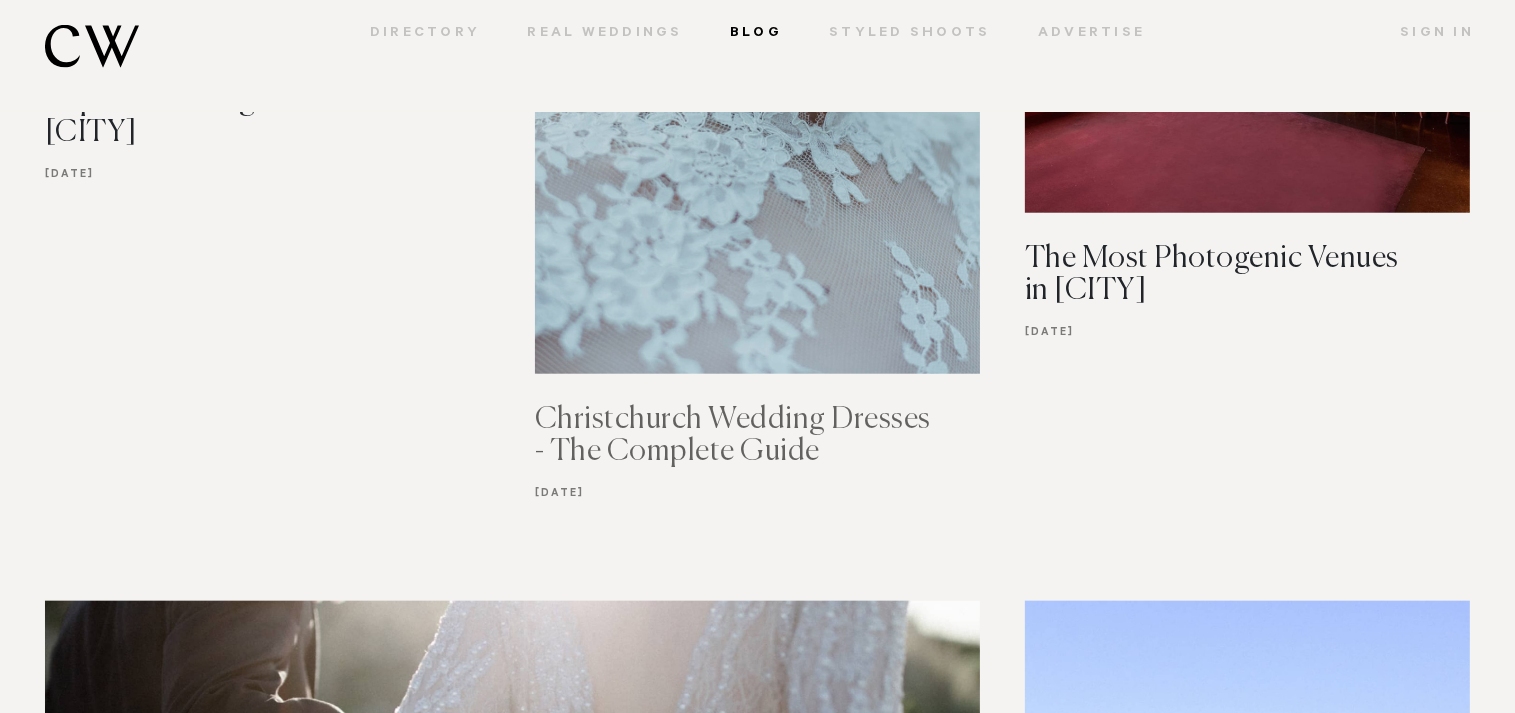 scroll, scrollTop: 1478, scrollLeft: 0, axis: vertical 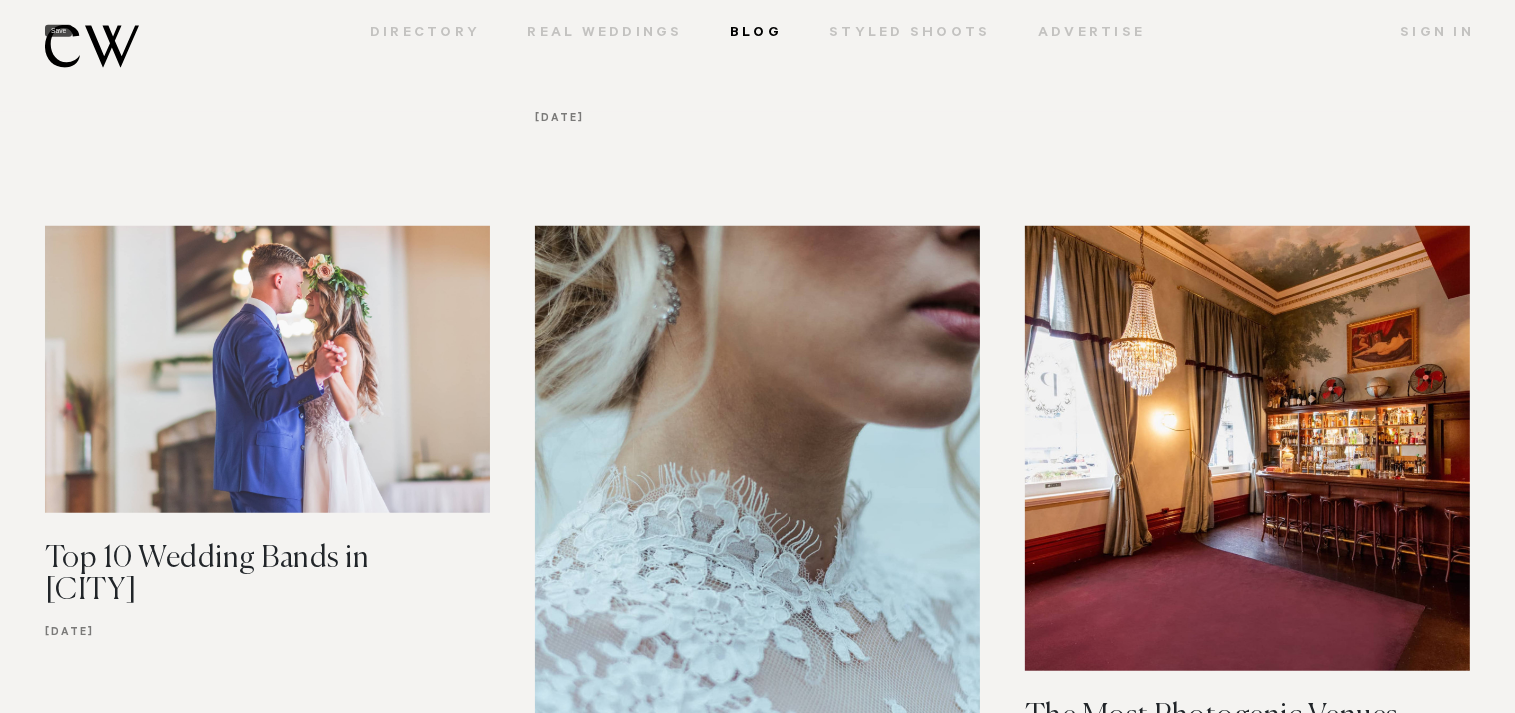 click at bounding box center [92, 46] 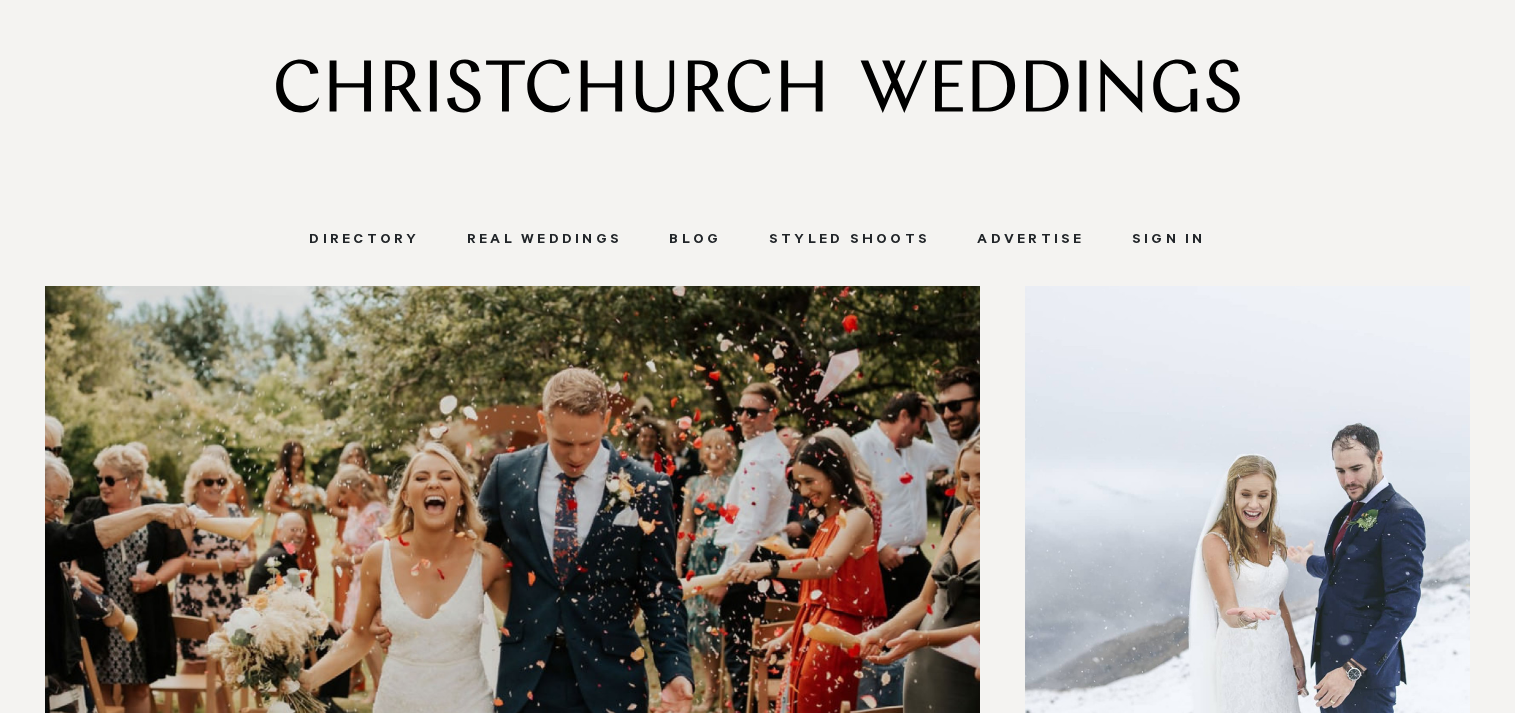 scroll, scrollTop: 0, scrollLeft: 0, axis: both 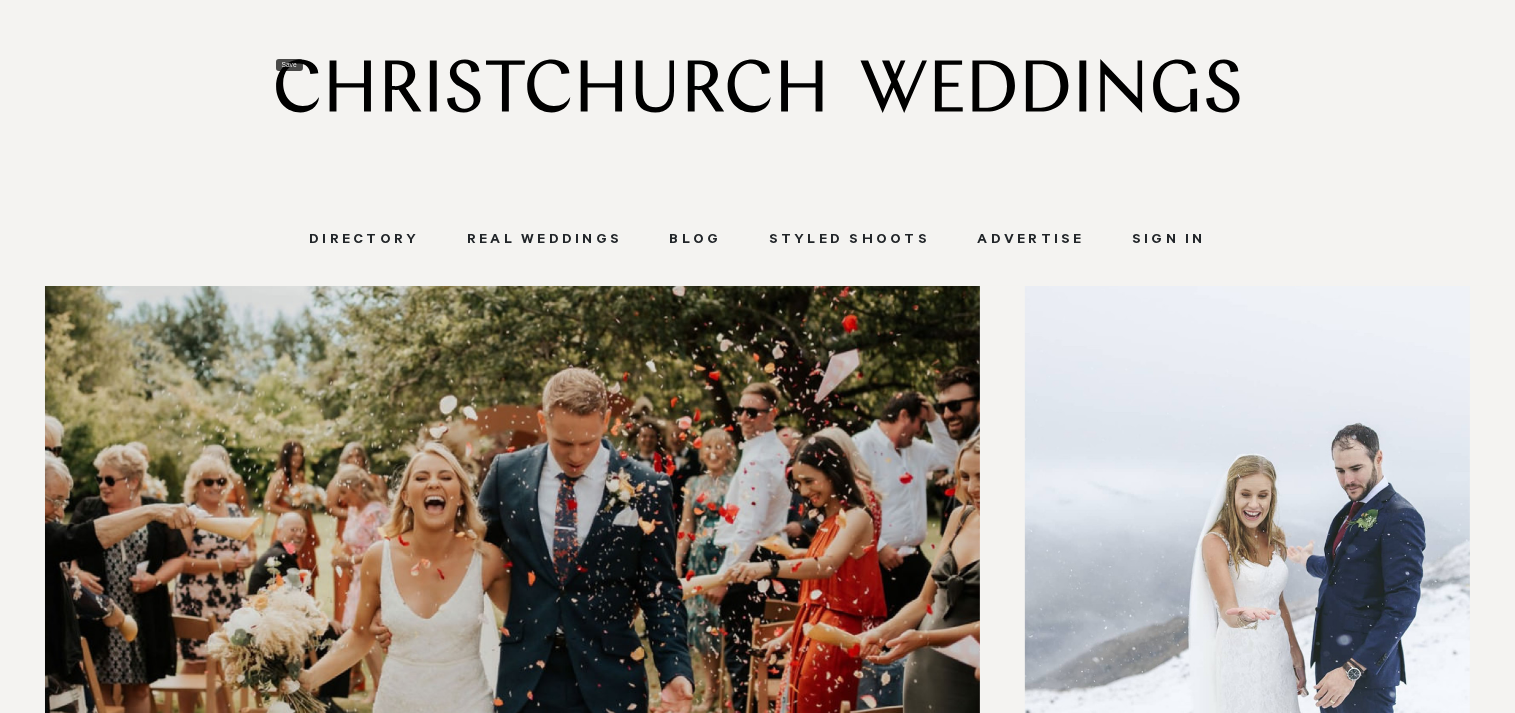 click at bounding box center (758, 86) 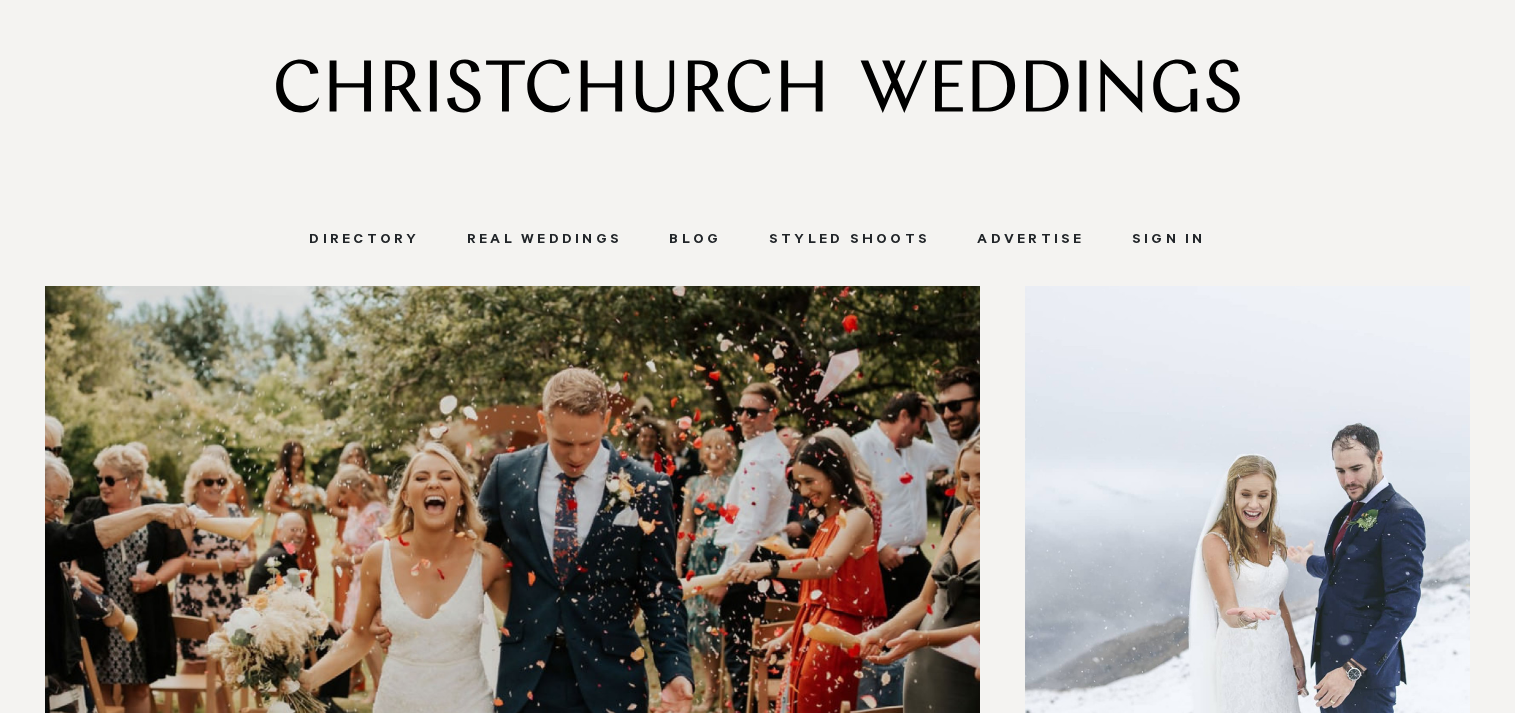 scroll, scrollTop: 0, scrollLeft: 0, axis: both 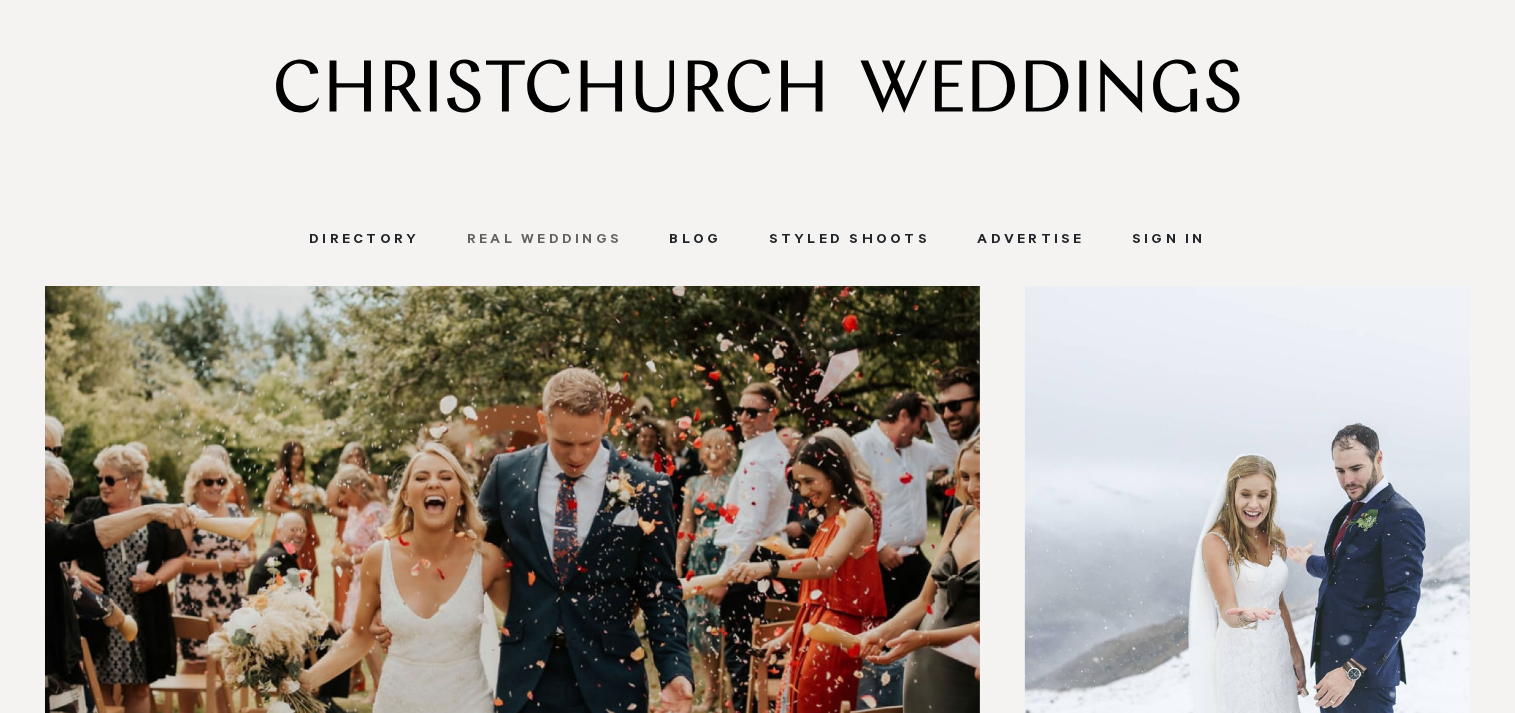 click on "Real Weddings" at bounding box center [544, 241] 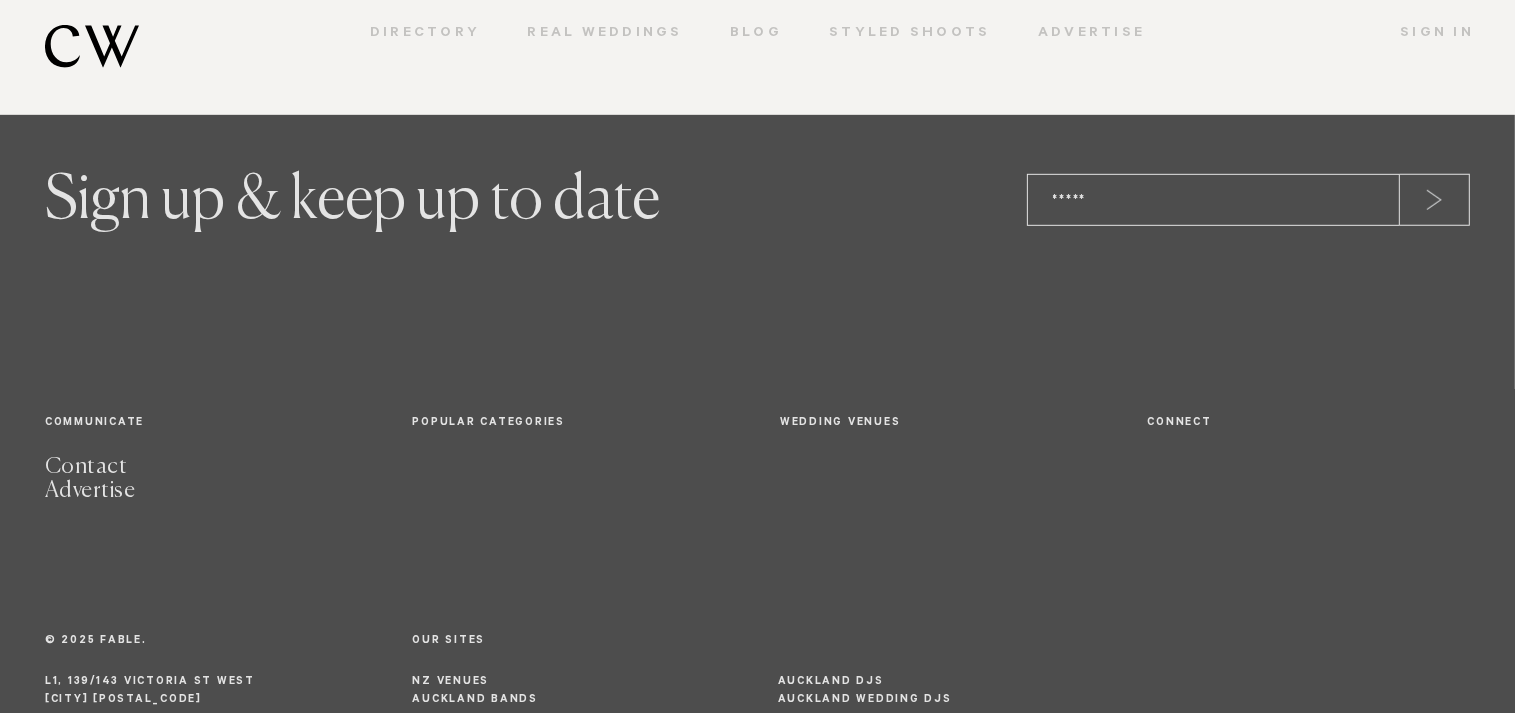 scroll, scrollTop: 1216, scrollLeft: 0, axis: vertical 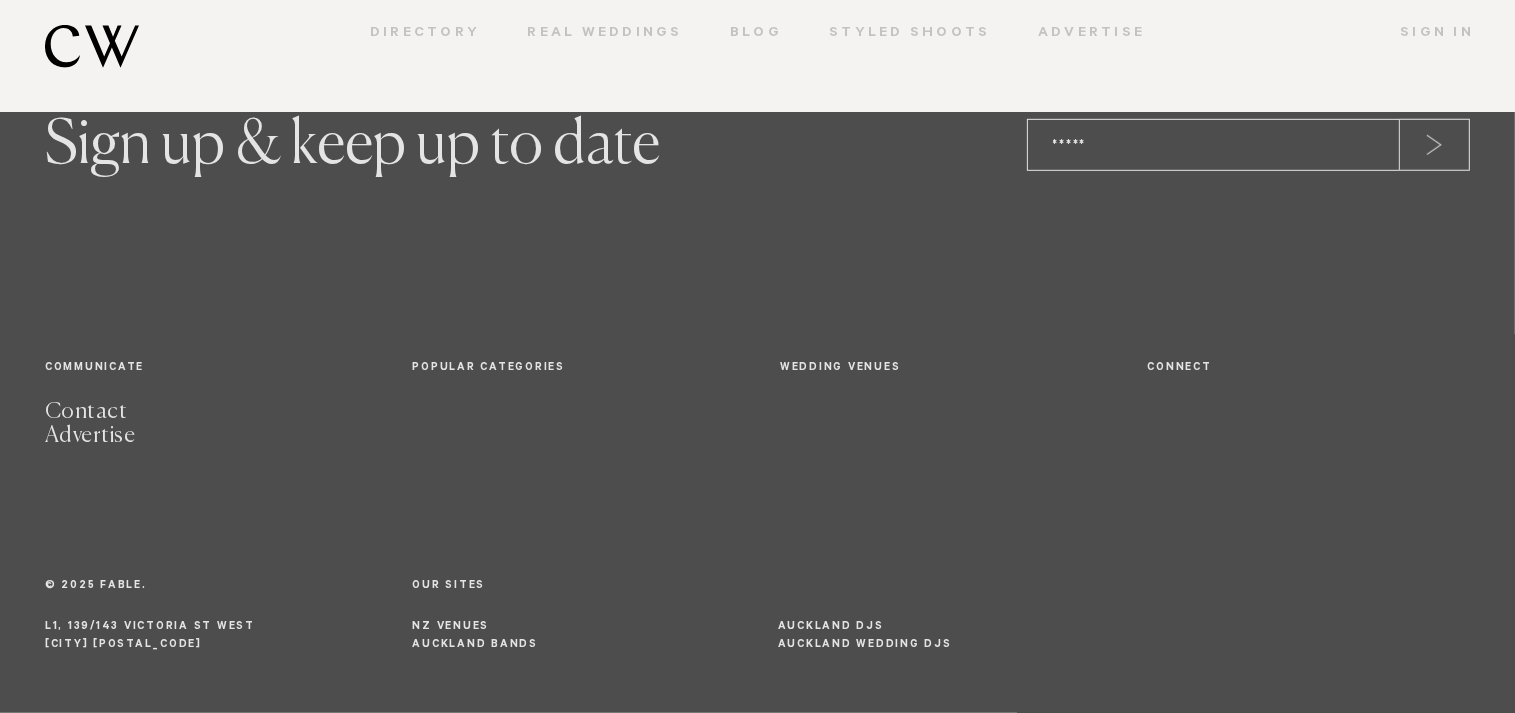 click on "Save
Directory
Real Weddings
Blog
Styled Shoots
Advertise
Sign In" at bounding box center [757, 56] 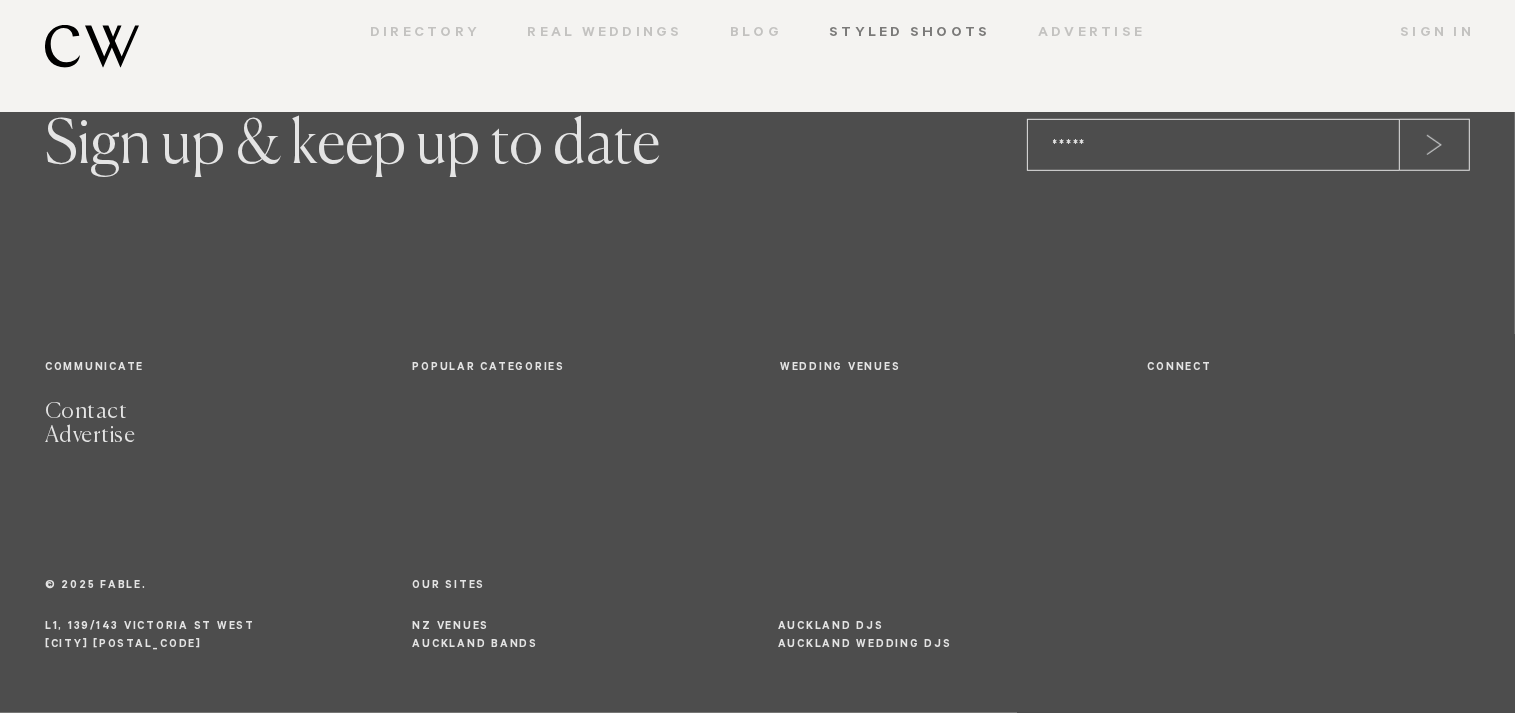click on "Styled Shoots" at bounding box center [910, 34] 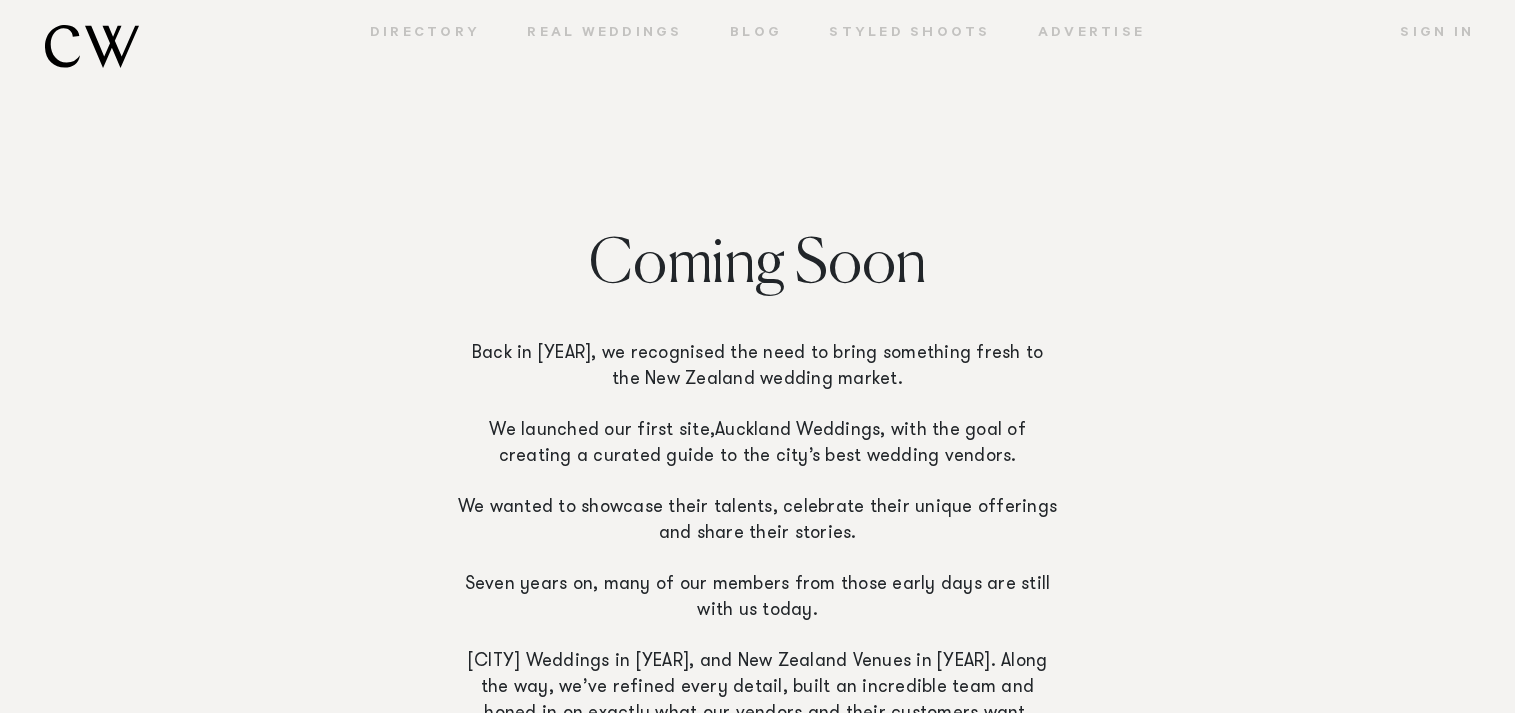 scroll, scrollTop: 0, scrollLeft: 0, axis: both 